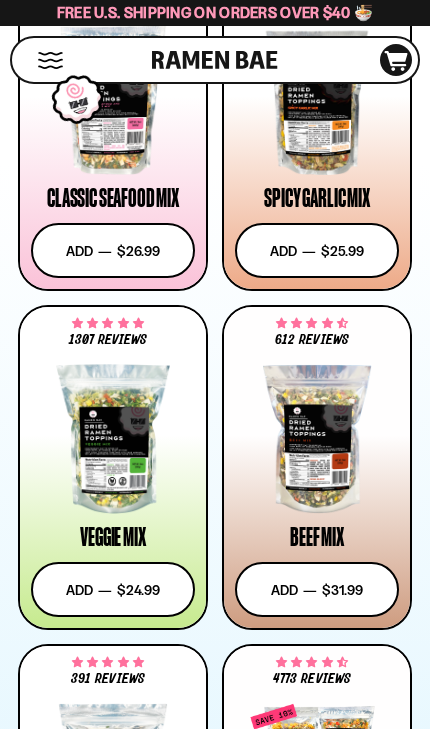 scroll, scrollTop: 1162, scrollLeft: 0, axis: vertical 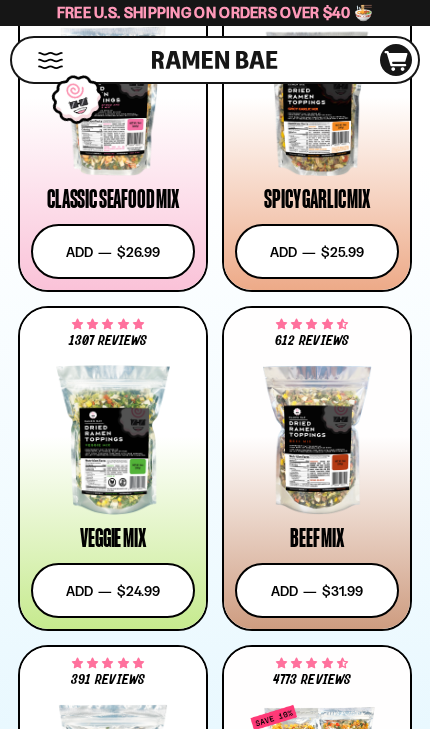 click at bounding box center [317, 440] 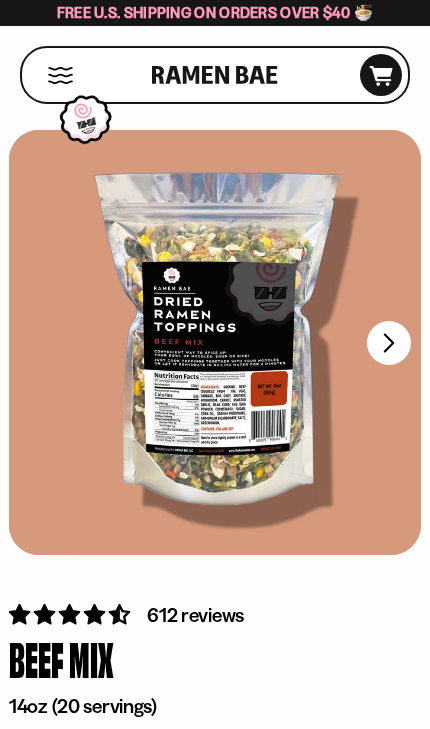 scroll, scrollTop: 0, scrollLeft: 0, axis: both 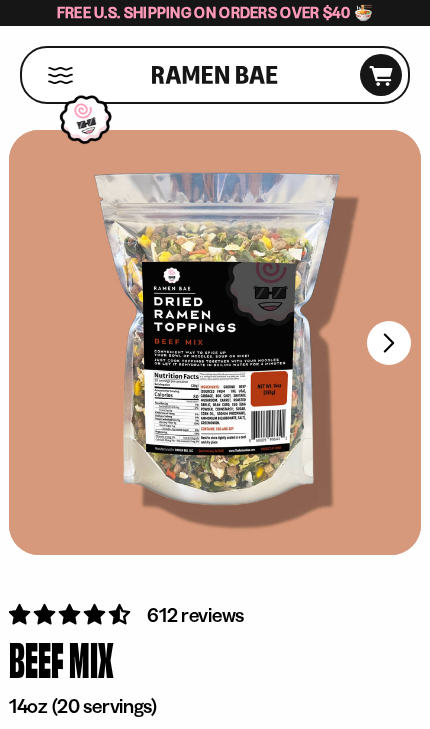 click on "FADCB6FD-DFAB-4417-9F21-029242090B77" at bounding box center (389, 343) 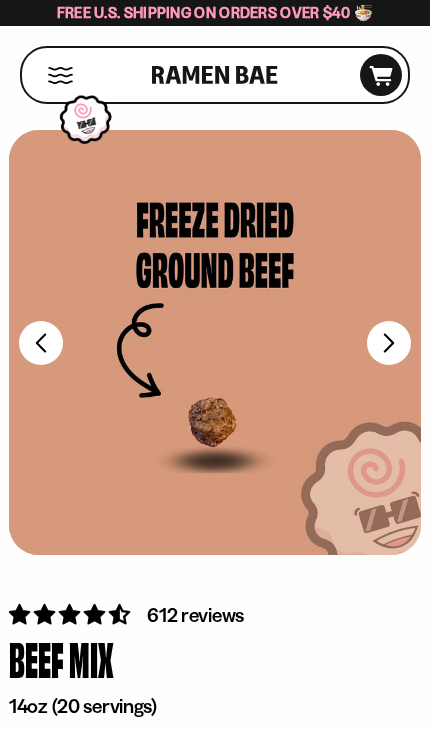 click on "FADCB6FD-DFAB-4417-9F21-029242090B77" at bounding box center (389, 343) 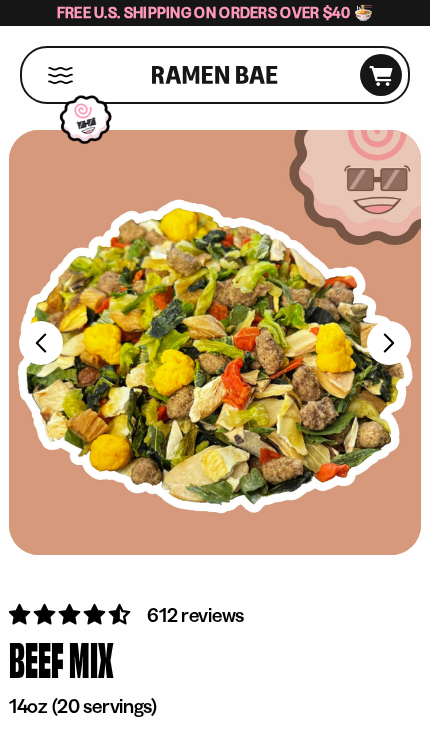 click on "FADCB6FD-DFAB-4417-9F21-029242090B77" at bounding box center [389, 343] 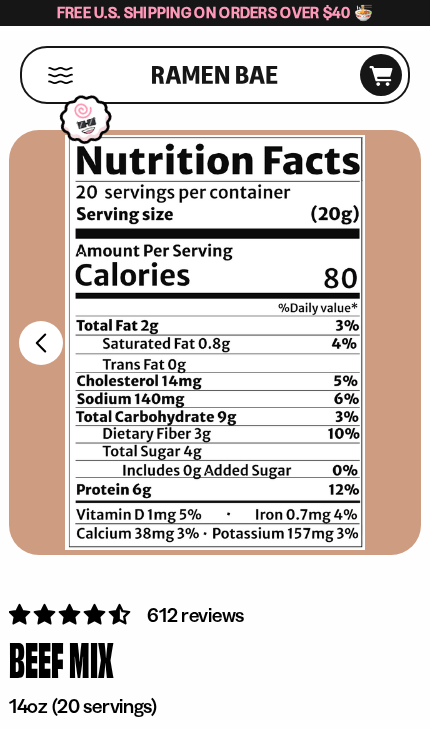 click at bounding box center (215, 342) 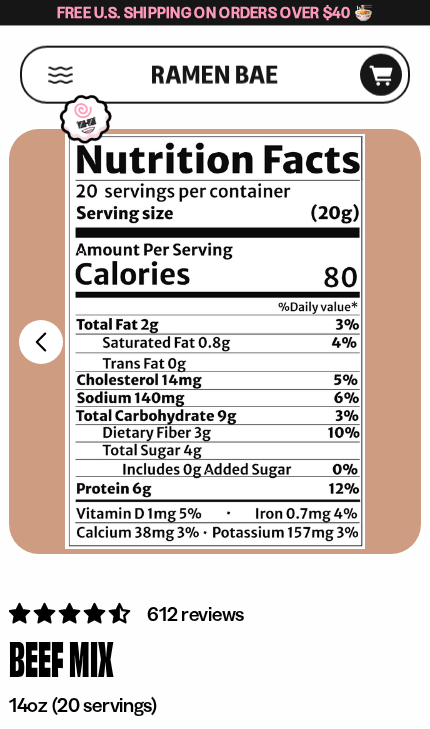 scroll, scrollTop: 2, scrollLeft: 0, axis: vertical 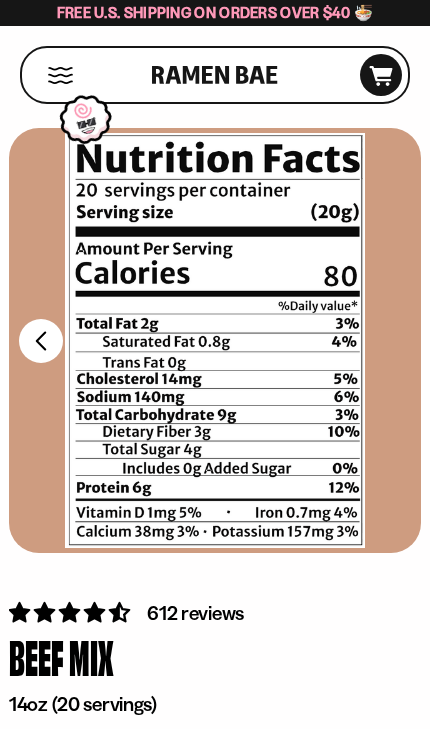 click on "FADCB6FD-DFAB-4417-9F21-029242090B77" at bounding box center [41, 341] 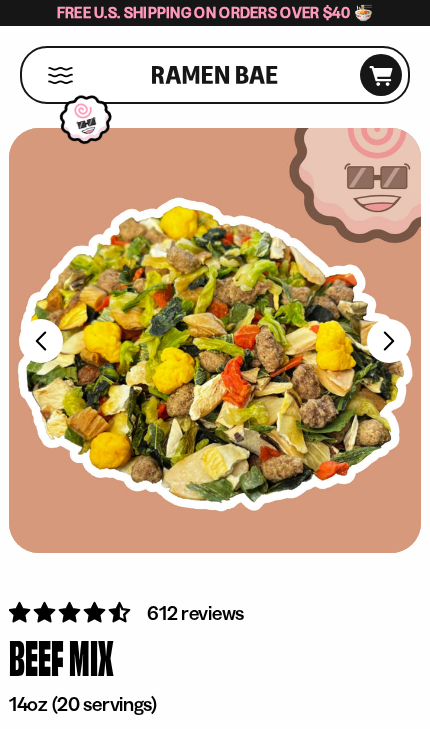 click on "FADCB6FD-DFAB-4417-9F21-029242090B77" at bounding box center [41, 341] 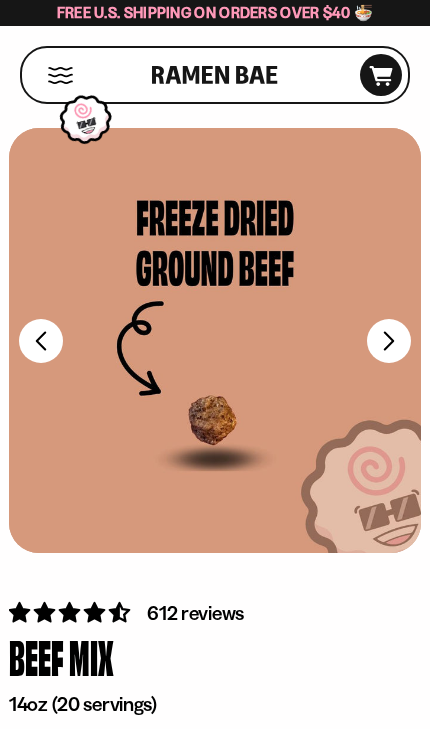 click on "FADCB6FD-DFAB-4417-9F21-029242090B77" at bounding box center (41, 341) 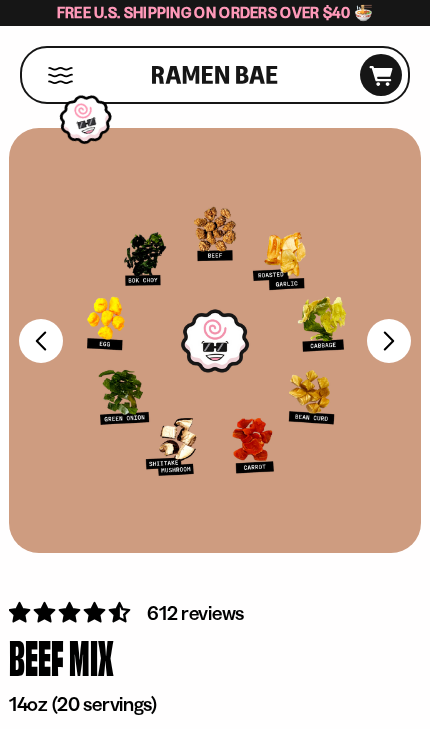 click on "FADCB6FD-DFAB-4417-9F21-029242090B77" at bounding box center (41, 341) 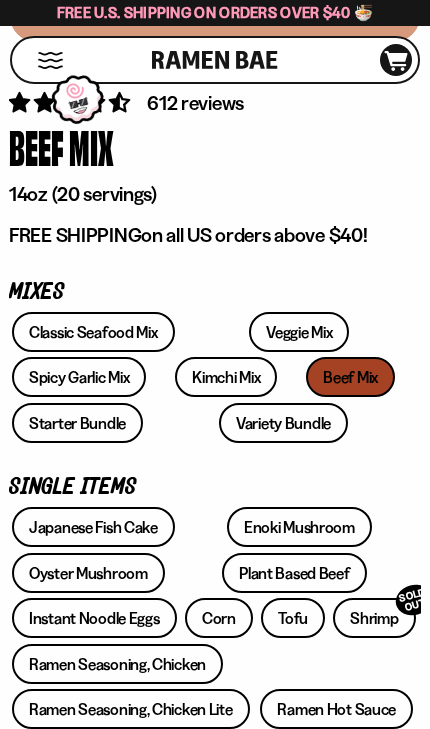 scroll, scrollTop: 514, scrollLeft: 0, axis: vertical 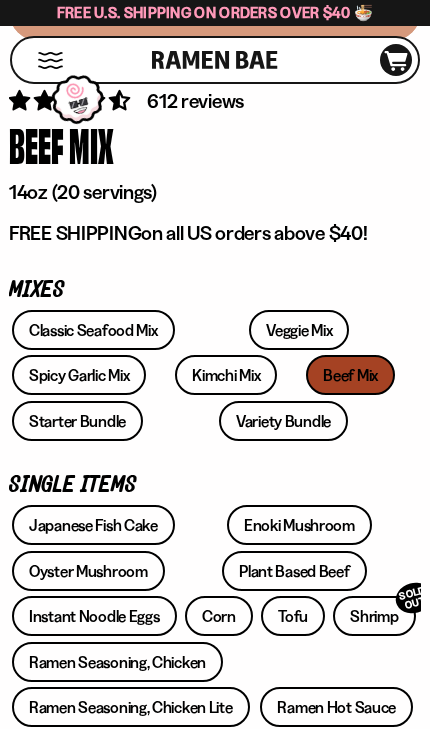 click on "Classic Seafood Mix" at bounding box center (93, 330) 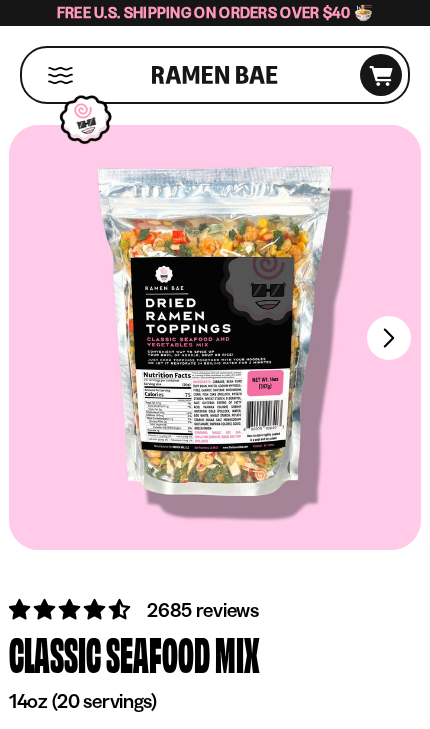 scroll, scrollTop: 0, scrollLeft: 0, axis: both 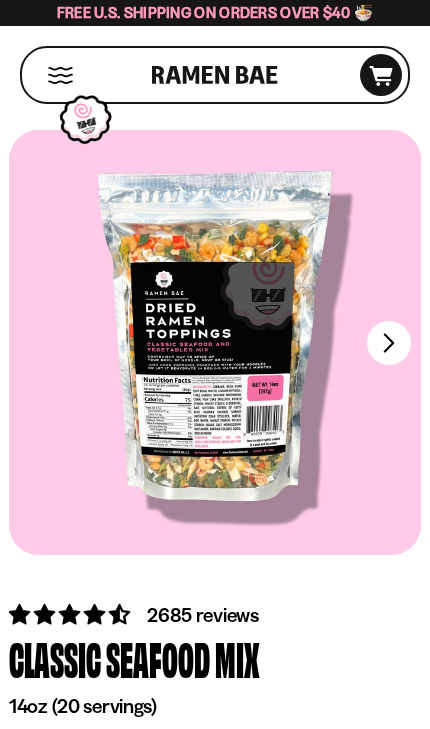 click on "FADCB6FD-DFAB-4417-9F21-029242090B77" at bounding box center [389, 343] 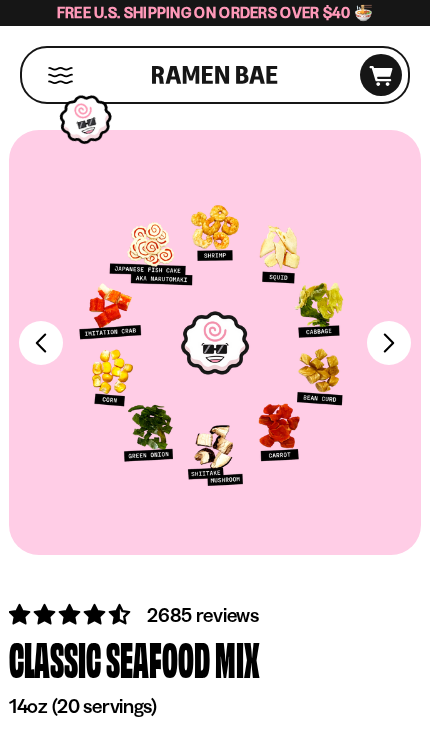 click on "FADCB6FD-DFAB-4417-9F21-029242090B77" at bounding box center [389, 343] 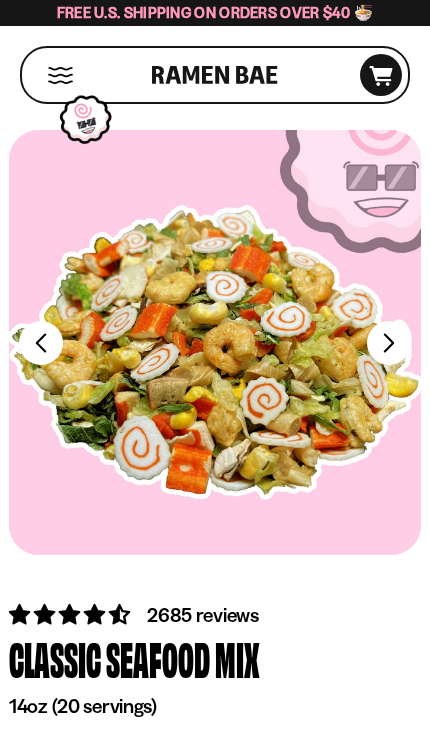 click on "FADCB6FD-DFAB-4417-9F21-029242090B77" at bounding box center (389, 343) 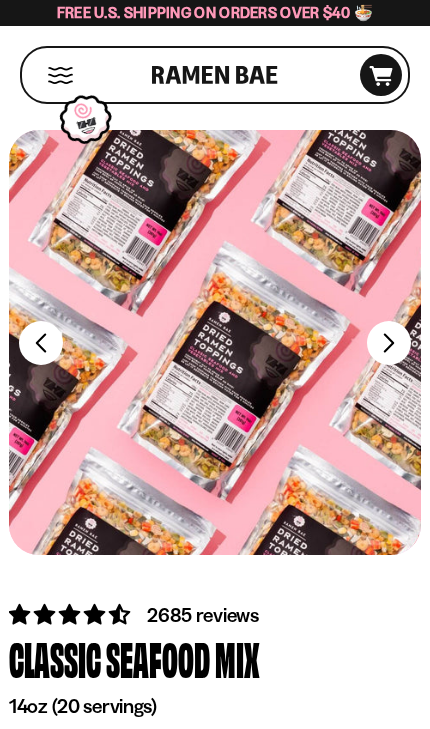 click on "FADCB6FD-DFAB-4417-9F21-029242090B77" at bounding box center (389, 343) 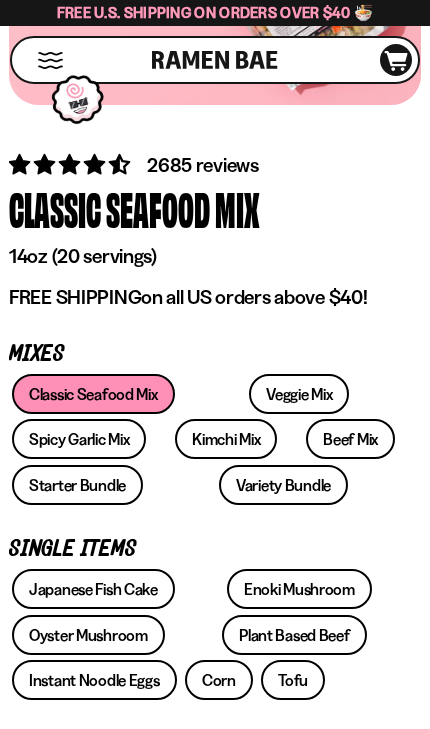 scroll, scrollTop: 453, scrollLeft: 0, axis: vertical 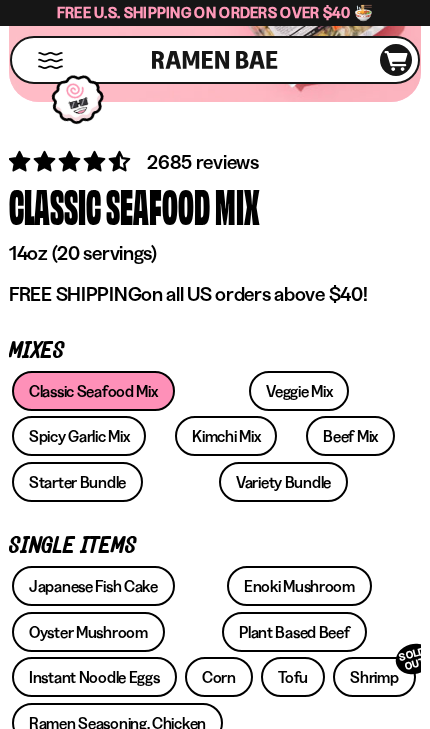 click on "Starter Bundle" at bounding box center (77, 482) 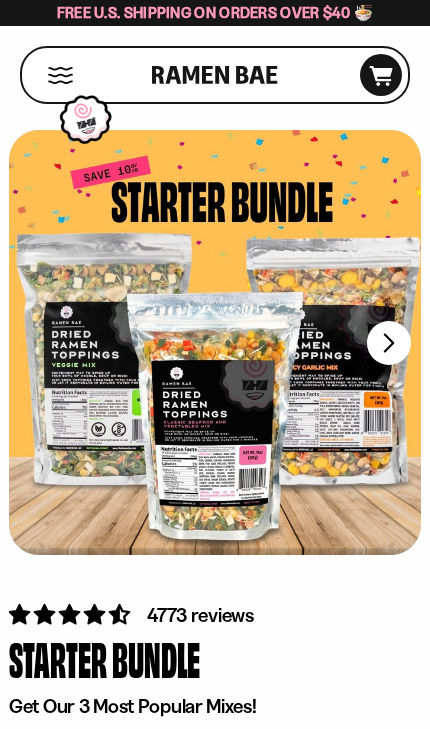 scroll, scrollTop: 0, scrollLeft: 0, axis: both 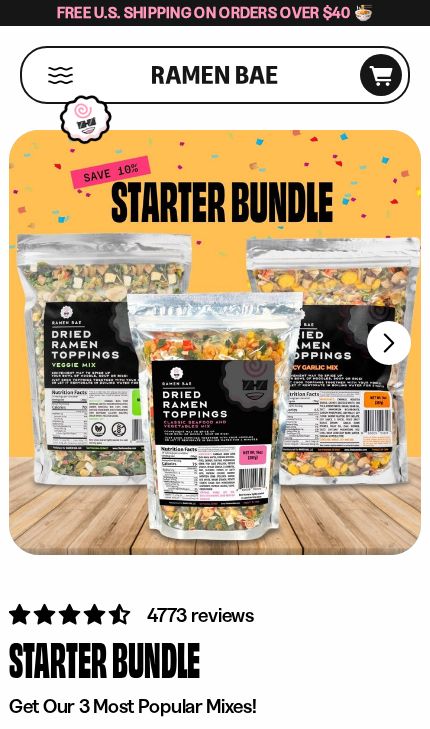 click on "FADCB6FD-DFAB-4417-9F21-029242090B77" at bounding box center (389, 343) 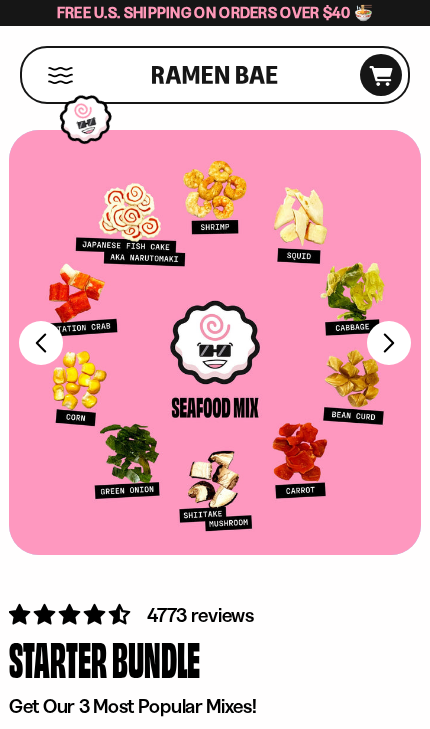 click on "FADCB6FD-DFAB-4417-9F21-029242090B77" at bounding box center [389, 343] 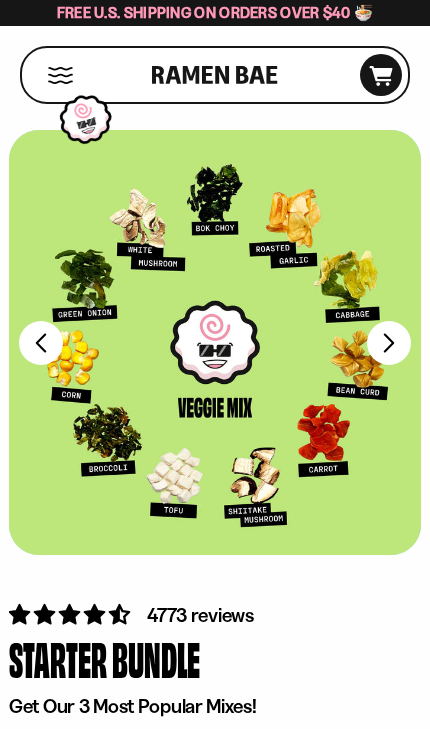 click on "FADCB6FD-DFAB-4417-9F21-029242090B77" at bounding box center (389, 343) 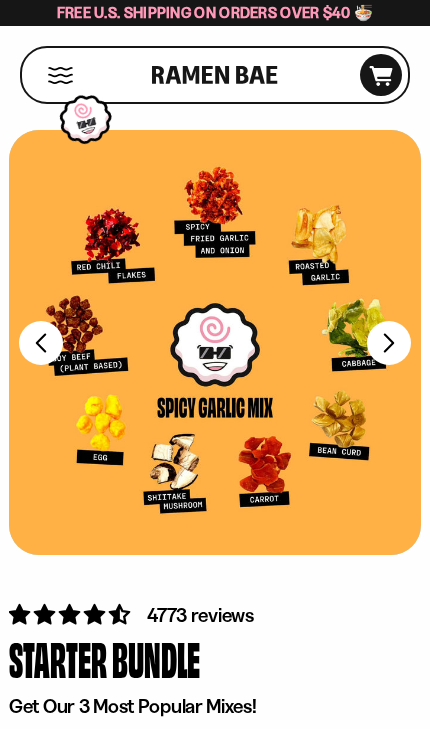 click on "FADCB6FD-DFAB-4417-9F21-029242090B77" at bounding box center (389, 343) 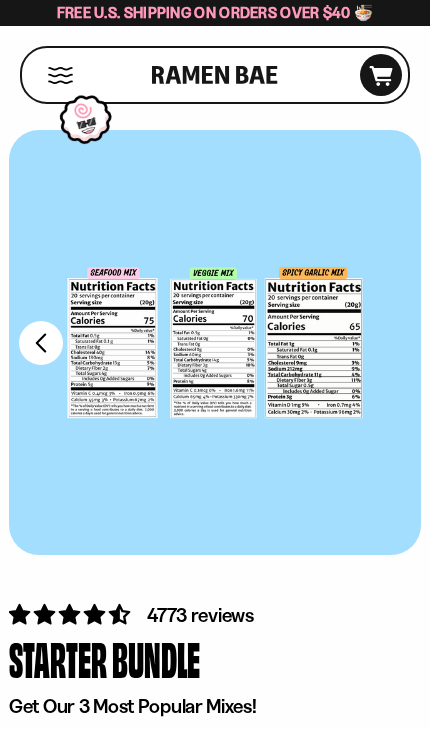 click on "FADCB6FD-DFAB-4417-9F21-029242090B77" at bounding box center (41, 343) 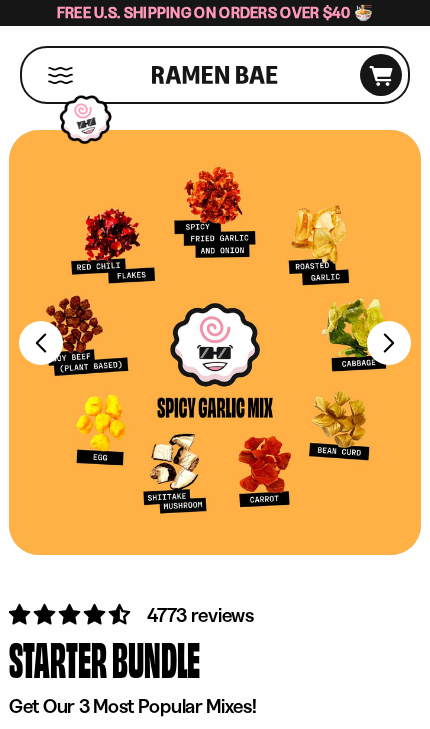click on "FADCB6FD-DFAB-4417-9F21-029242090B77" at bounding box center [41, 343] 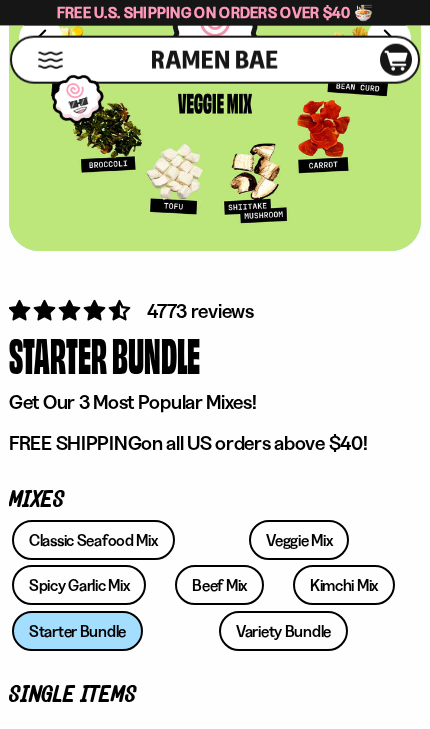 scroll, scrollTop: 305, scrollLeft: 0, axis: vertical 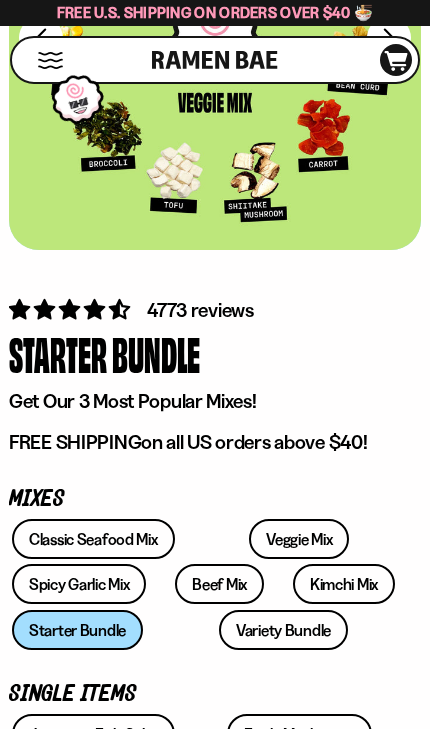click on "Classic Seafood Mix" at bounding box center [93, 539] 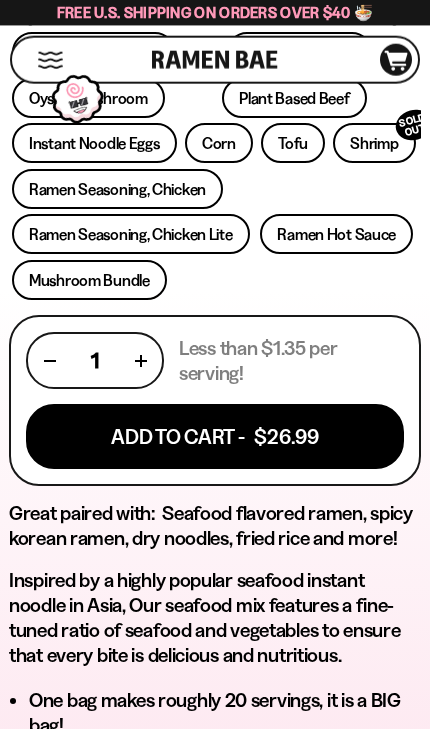 scroll, scrollTop: 989, scrollLeft: 0, axis: vertical 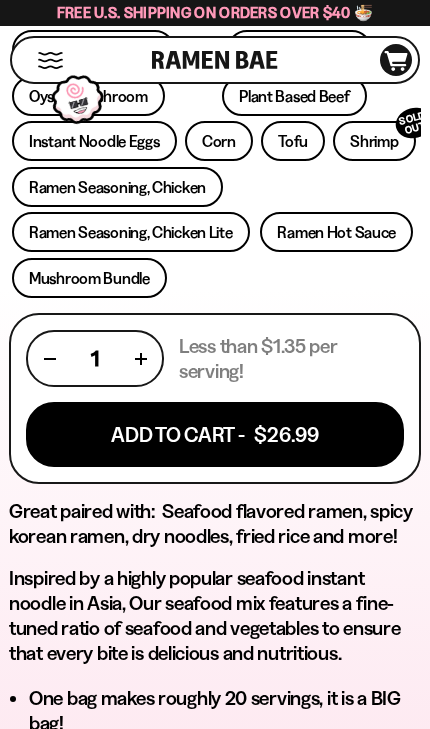 click on "Add To Cart -
$26.99" at bounding box center (215, 434) 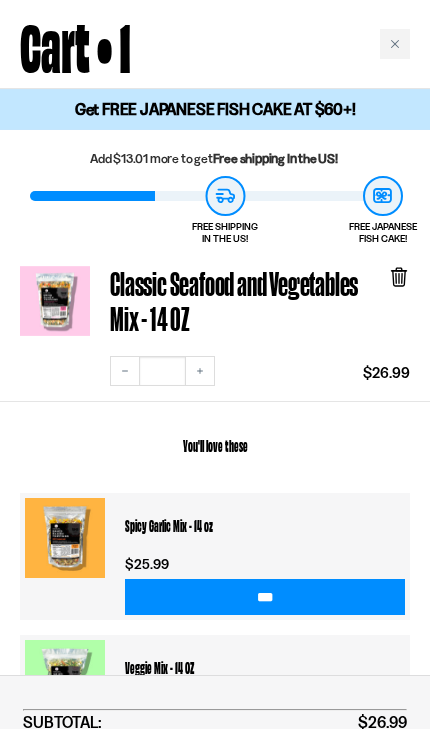 scroll, scrollTop: 0, scrollLeft: 0, axis: both 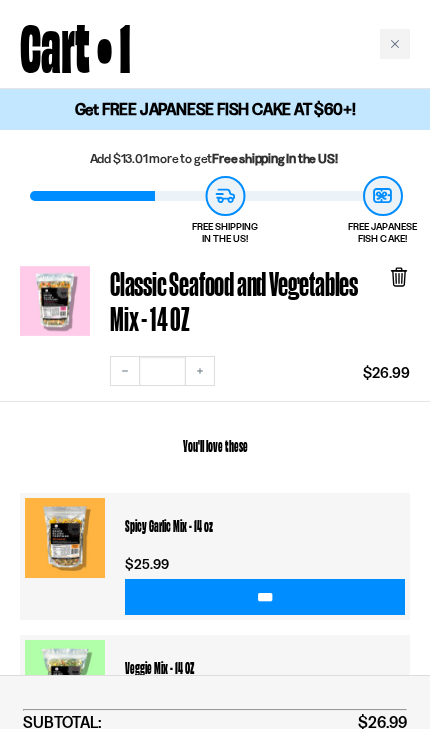 click 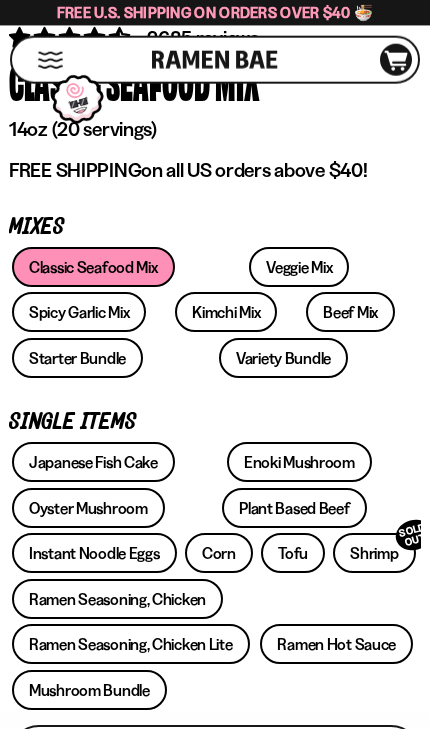 scroll, scrollTop: 578, scrollLeft: 0, axis: vertical 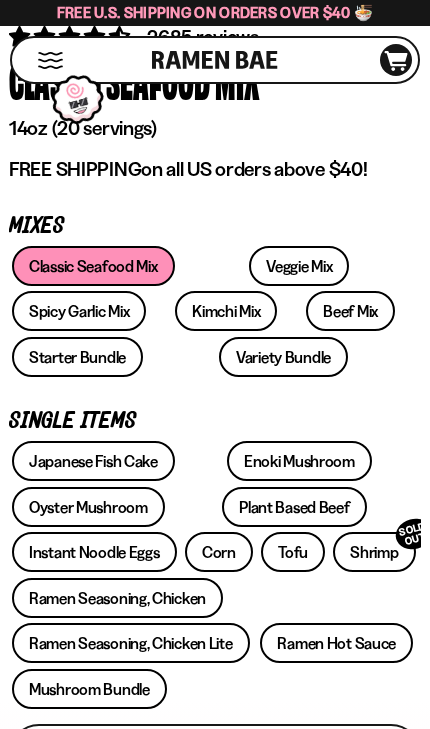click on "Kimchi Mix" at bounding box center [226, 311] 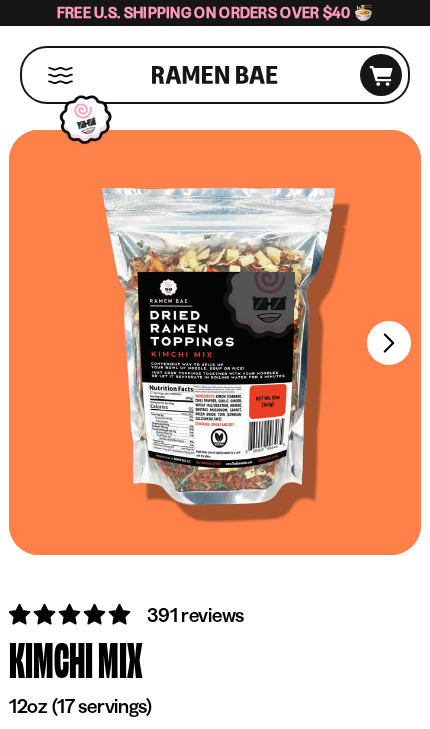 scroll, scrollTop: 0, scrollLeft: 0, axis: both 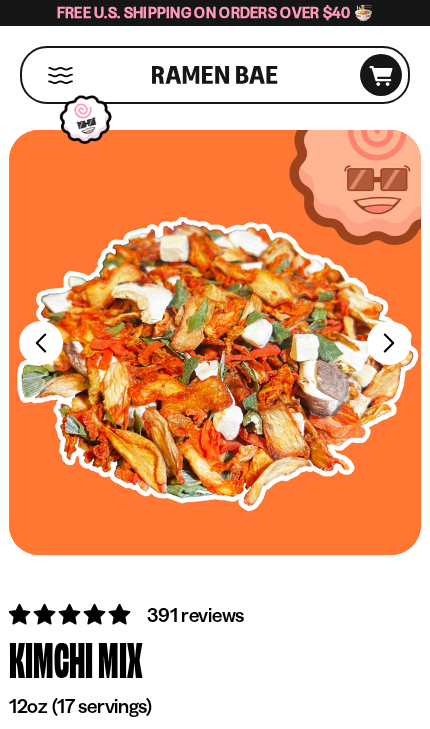 click on "FADCB6FD-DFAB-4417-9F21-029242090B77" at bounding box center (389, 343) 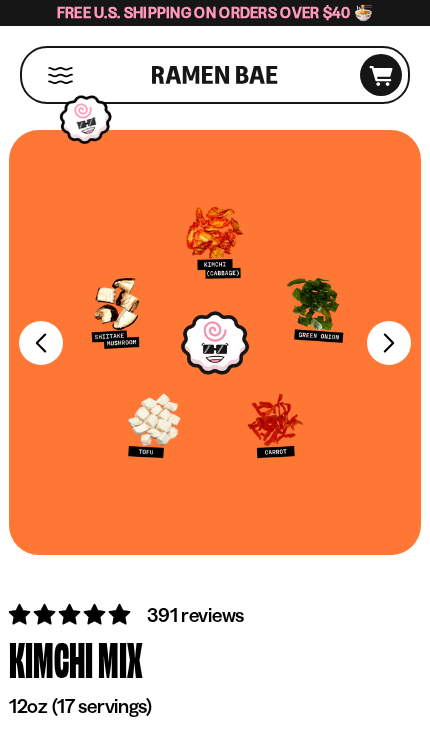 click on "FADCB6FD-DFAB-4417-9F21-029242090B77" at bounding box center [389, 343] 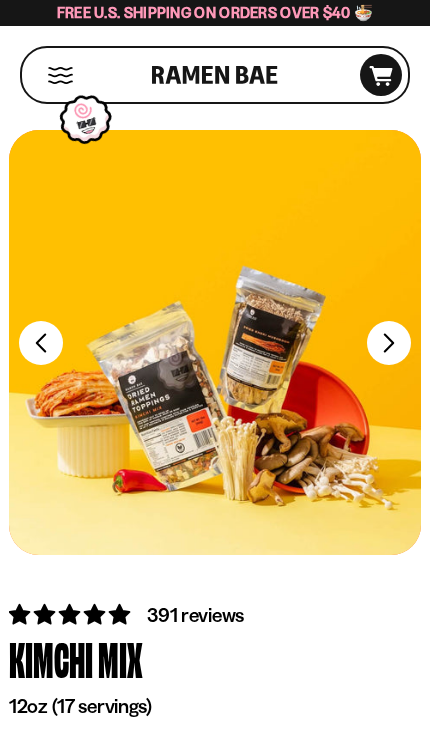 click on "FADCB6FD-DFAB-4417-9F21-029242090B77" at bounding box center [389, 343] 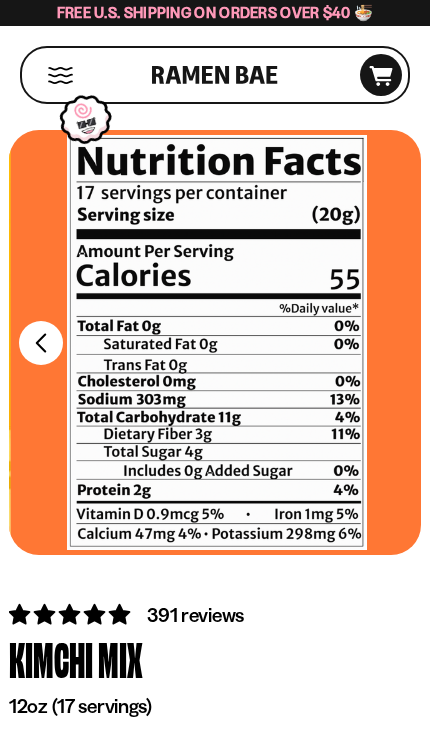 click at bounding box center (217, 342) 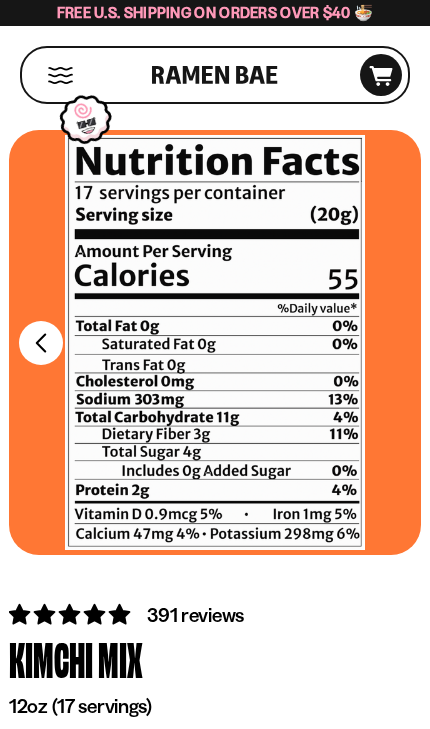 click on "FADCB6FD-DFAB-4417-9F21-029242090B77" at bounding box center (41, 343) 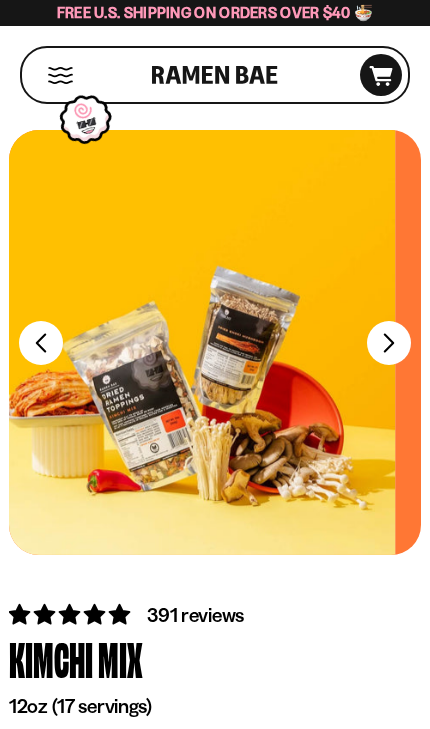 click on "FADCB6FD-DFAB-4417-9F21-029242090B77" at bounding box center [41, 343] 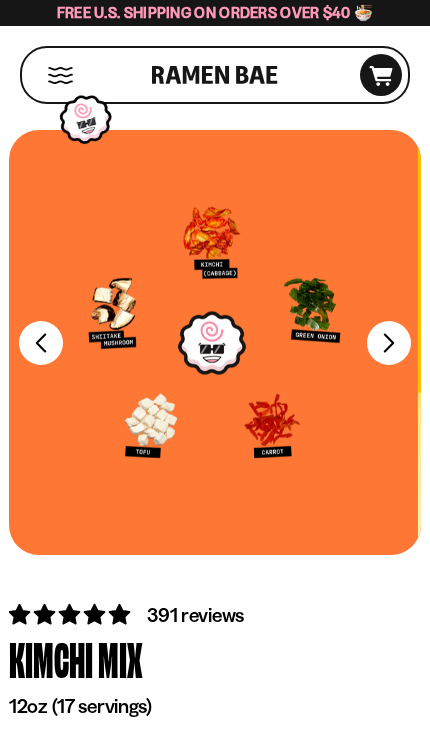 click on "FADCB6FD-DFAB-4417-9F21-029242090B77" at bounding box center [41, 343] 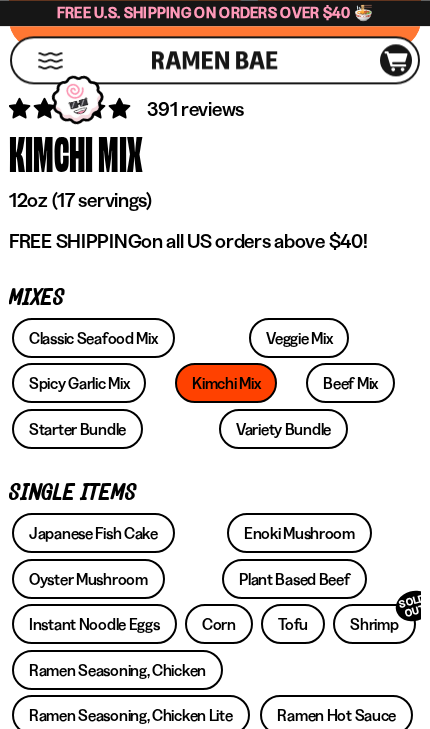scroll, scrollTop: 505, scrollLeft: 0, axis: vertical 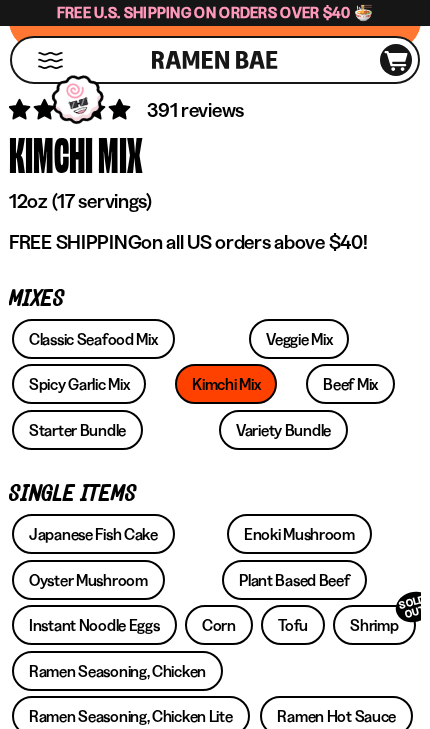 click on "Variety Bundle" at bounding box center (283, 430) 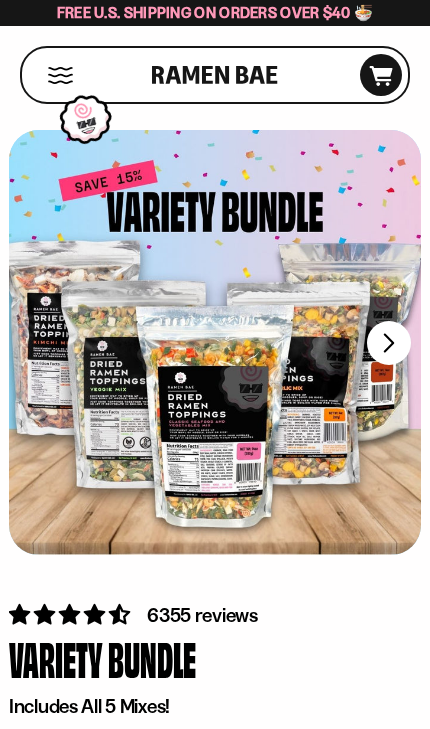 scroll, scrollTop: 0, scrollLeft: 0, axis: both 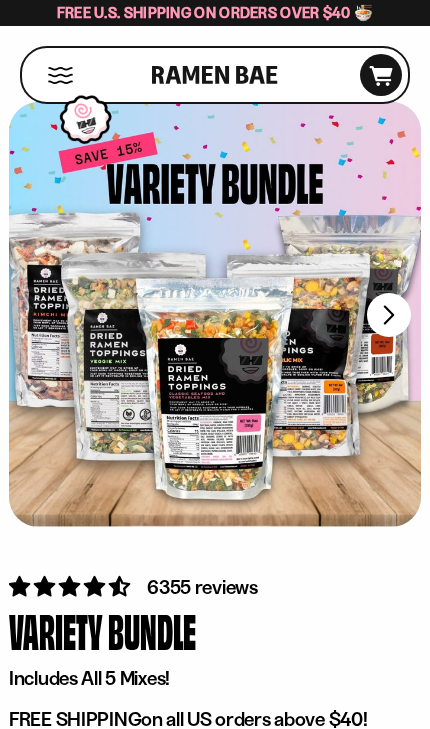 click on "FADCB6FD-DFAB-4417-9F21-029242090B77" at bounding box center (389, 315) 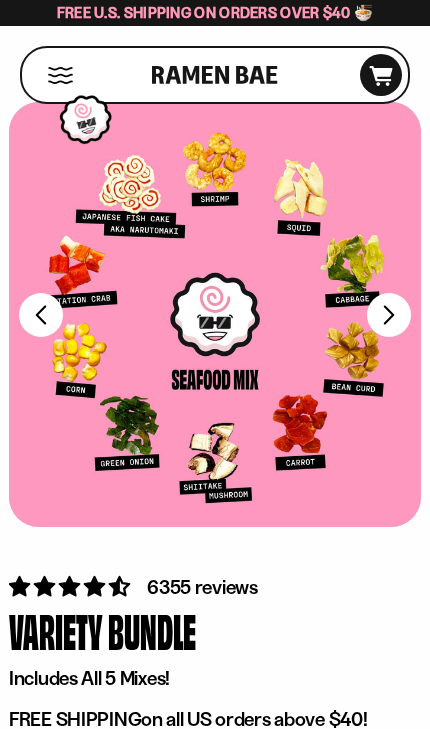 click on "FADCB6FD-DFAB-4417-9F21-029242090B77" at bounding box center [389, 315] 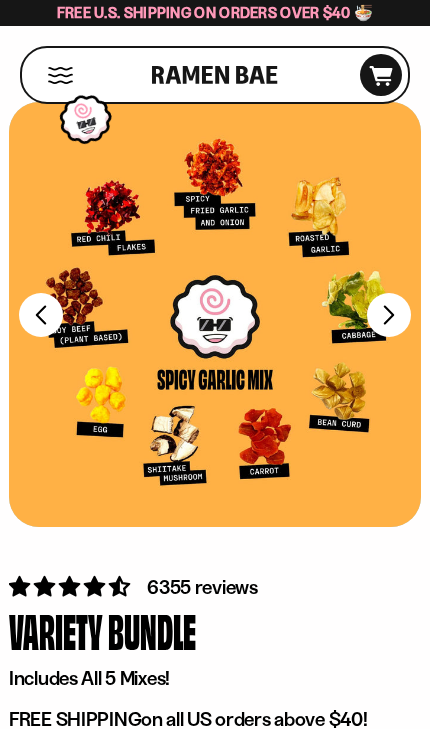 click on "FADCB6FD-DFAB-4417-9F21-029242090B77" at bounding box center [389, 315] 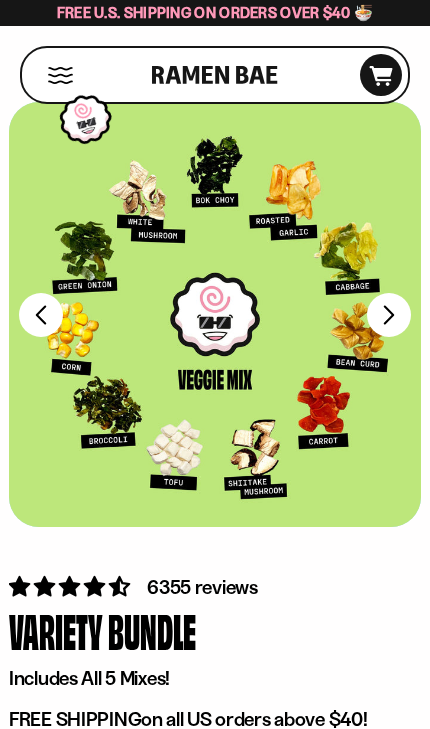 click on "FADCB6FD-DFAB-4417-9F21-029242090B77" at bounding box center (389, 315) 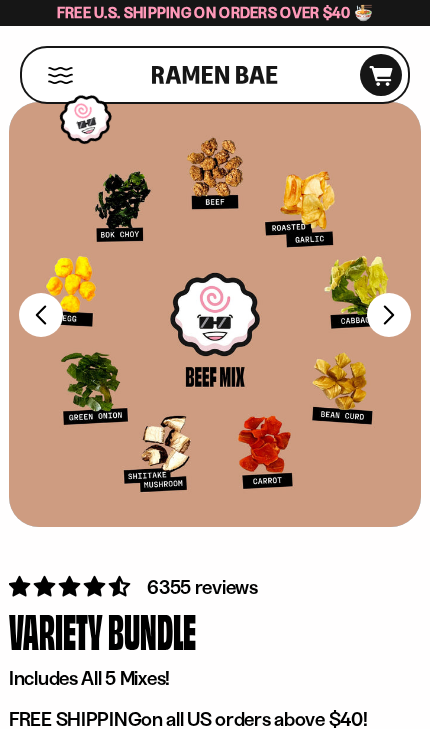click on "FADCB6FD-DFAB-4417-9F21-029242090B77" at bounding box center [389, 315] 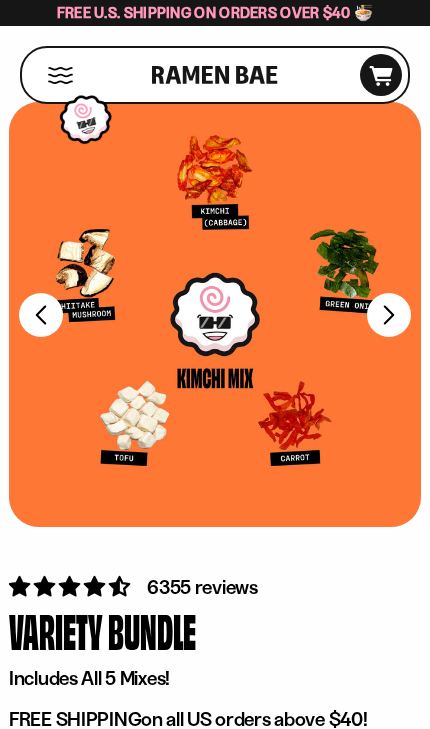 click on "FADCB6FD-DFAB-4417-9F21-029242090B77" at bounding box center [389, 315] 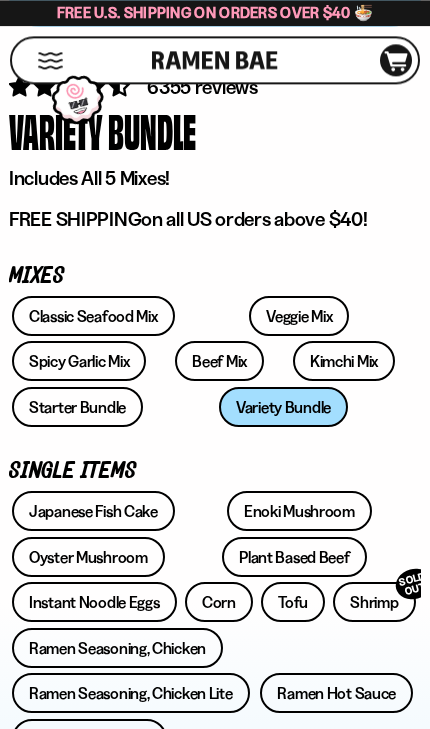 scroll, scrollTop: 524, scrollLeft: 0, axis: vertical 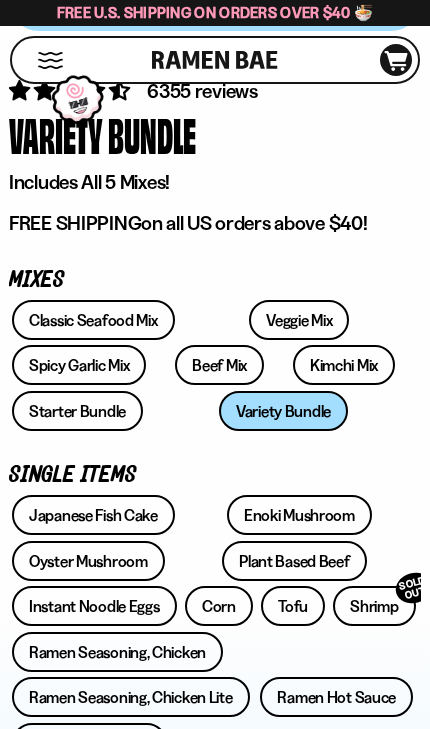 click on "Beef Mix" at bounding box center [219, 365] 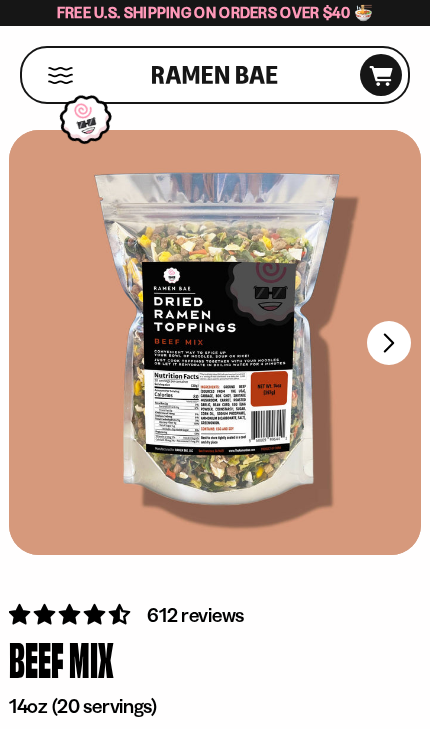 scroll, scrollTop: 0, scrollLeft: 0, axis: both 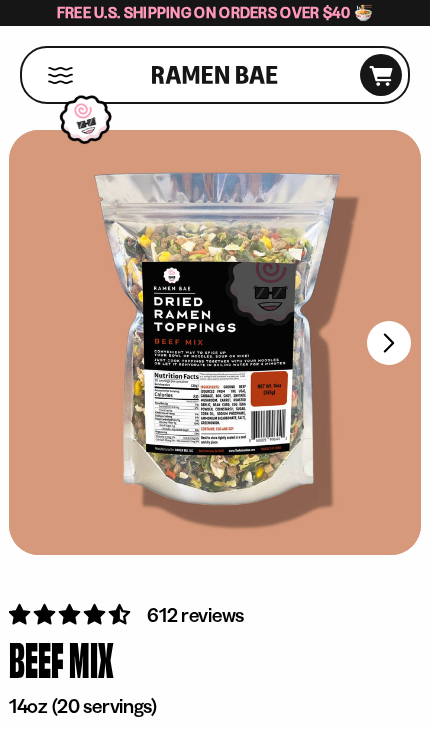 click on "FADCB6FD-DFAB-4417-9F21-029242090B77" at bounding box center [389, 343] 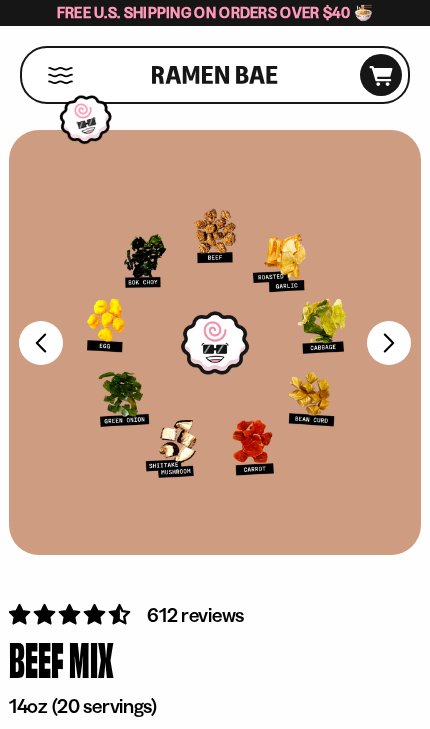 click on "FADCB6FD-DFAB-4417-9F21-029242090B77" at bounding box center (389, 343) 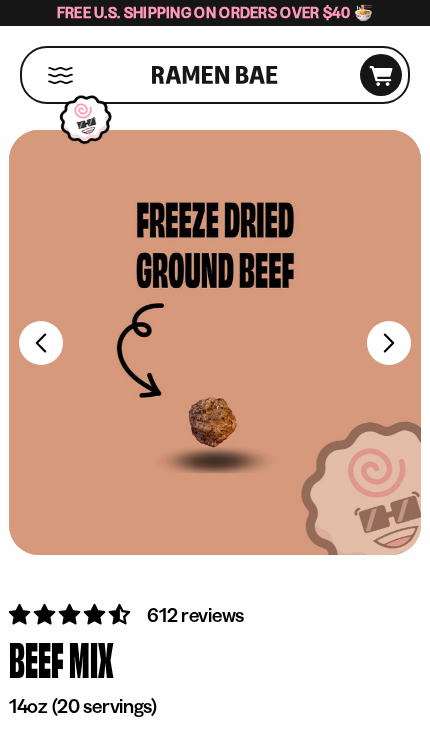 click on "FADCB6FD-DFAB-4417-9F21-029242090B77" at bounding box center [389, 343] 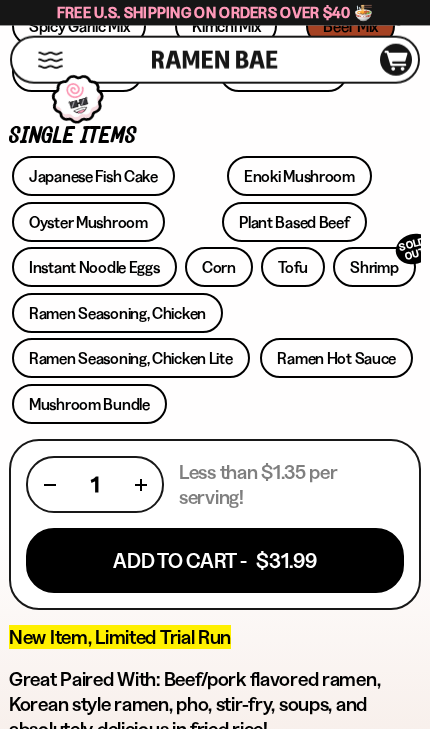scroll, scrollTop: 864, scrollLeft: 0, axis: vertical 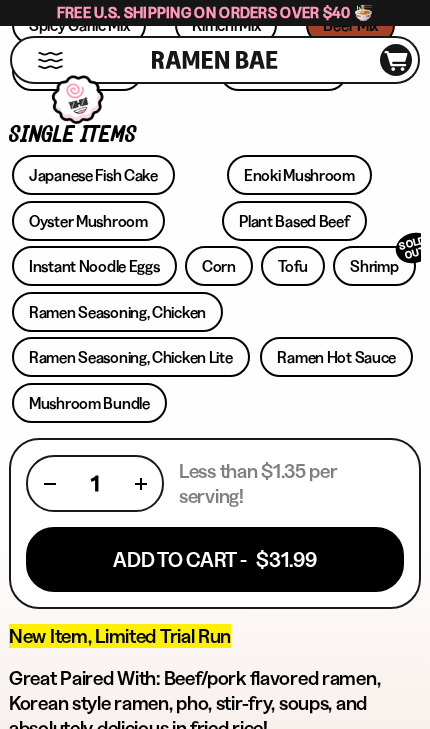 click on "Add To Cart -
$31.99" at bounding box center [215, 559] 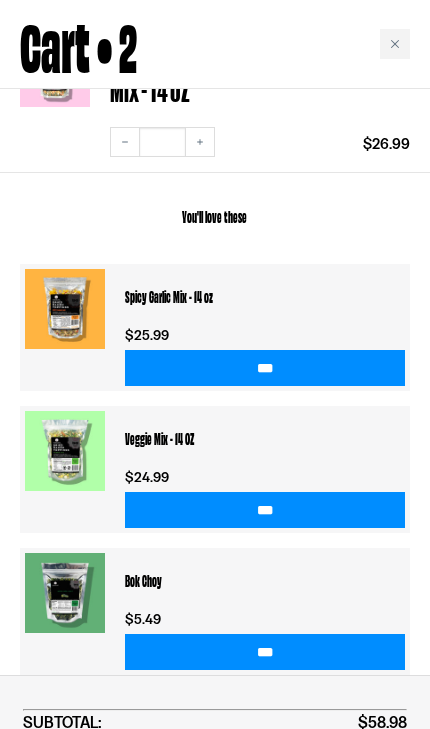 scroll, scrollTop: 343, scrollLeft: 0, axis: vertical 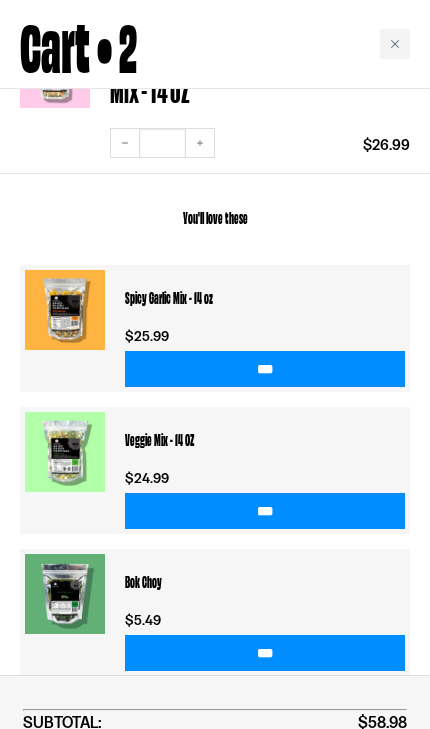 click at bounding box center (65, 594) 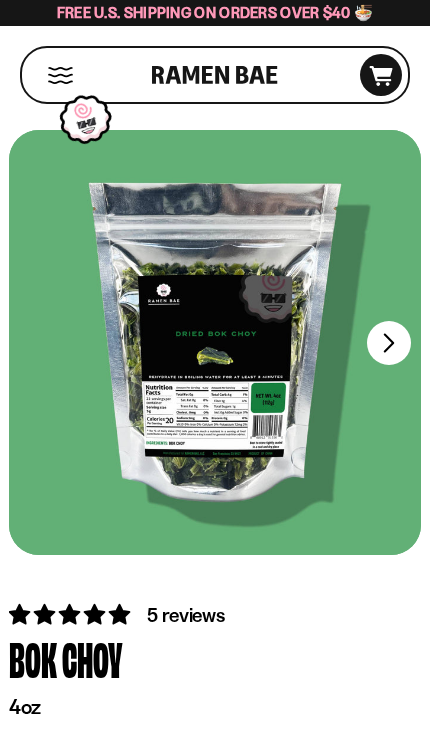 scroll, scrollTop: 0, scrollLeft: 0, axis: both 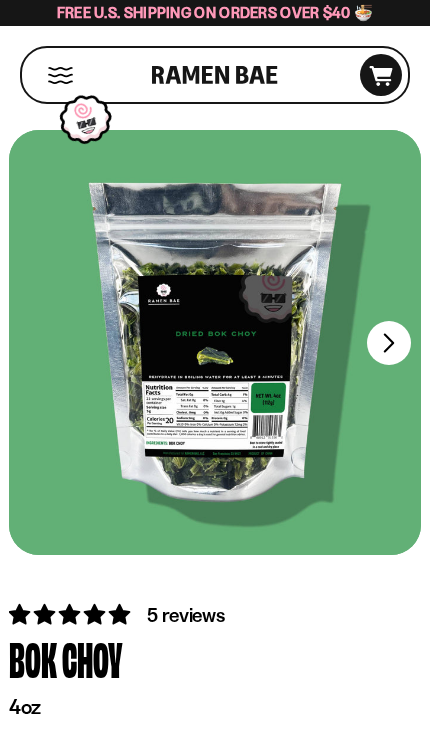click on "FADCB6FD-DFAB-4417-9F21-029242090B77" at bounding box center [389, 343] 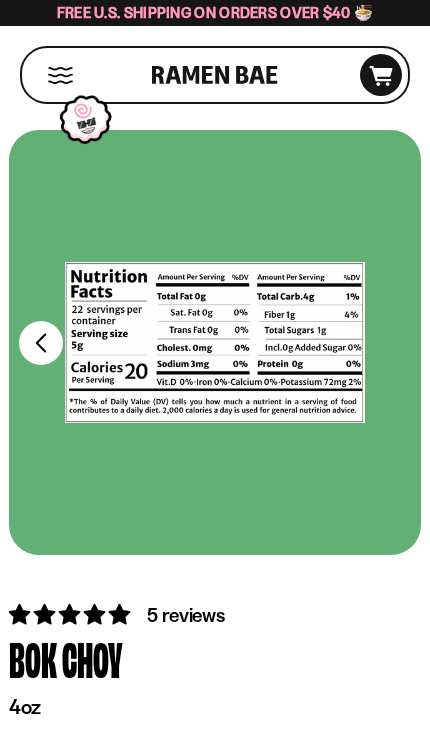 click on "FADCB6FD-DFAB-4417-9F21-029242090B77" at bounding box center (41, 343) 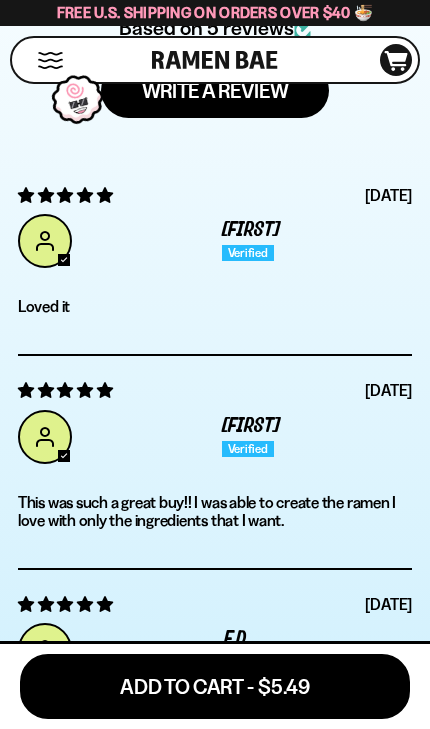 scroll, scrollTop: 5052, scrollLeft: 0, axis: vertical 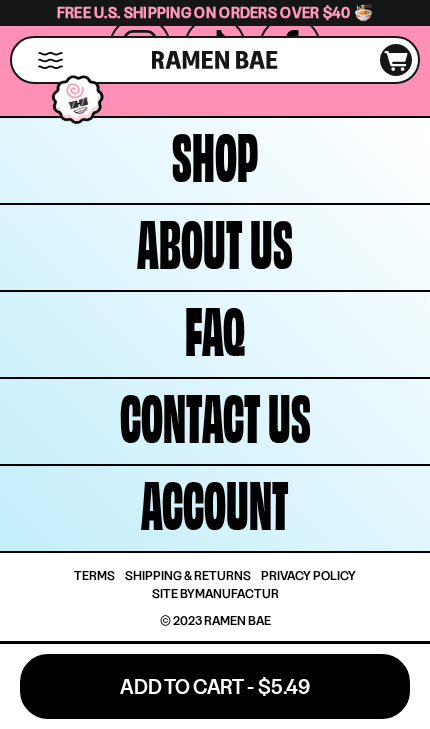 click on "Account" at bounding box center [215, 501] 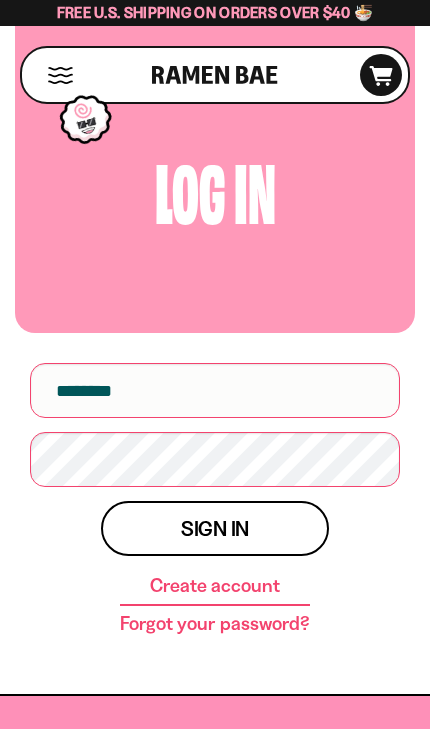 scroll, scrollTop: 0, scrollLeft: 0, axis: both 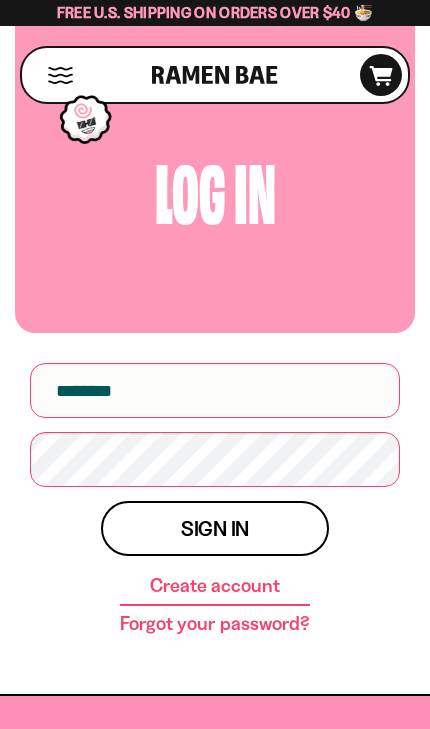 click on "Create account" at bounding box center (215, 586) 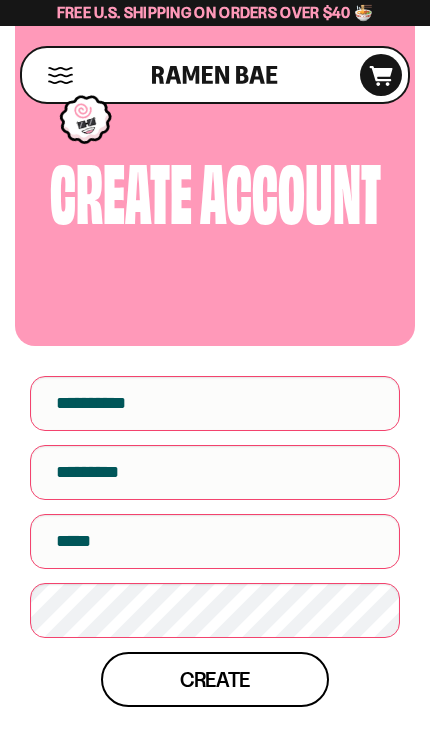 scroll, scrollTop: 0, scrollLeft: 0, axis: both 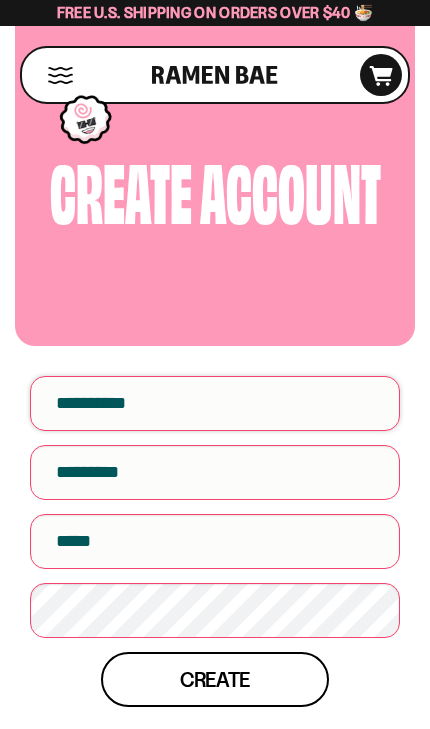 click on "First name" at bounding box center [215, 403] 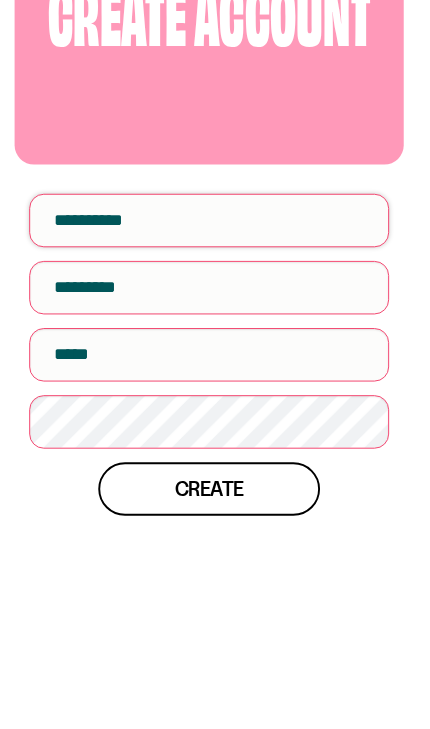 type on "****" 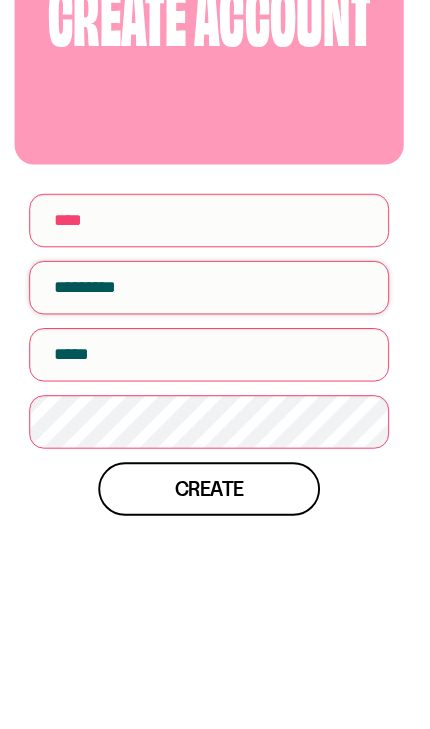 type on "******" 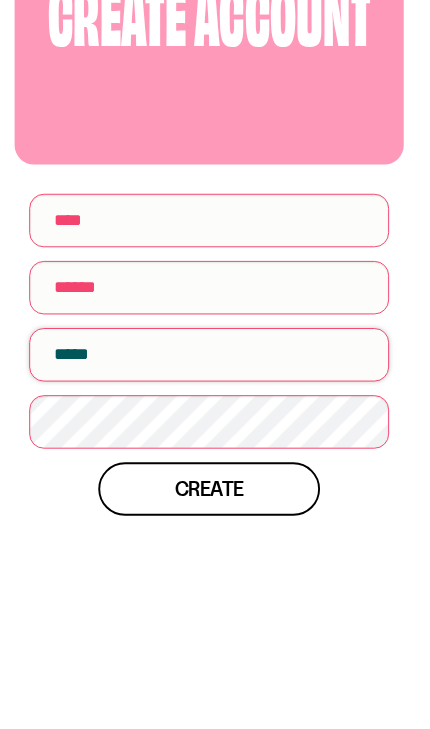 type on "**********" 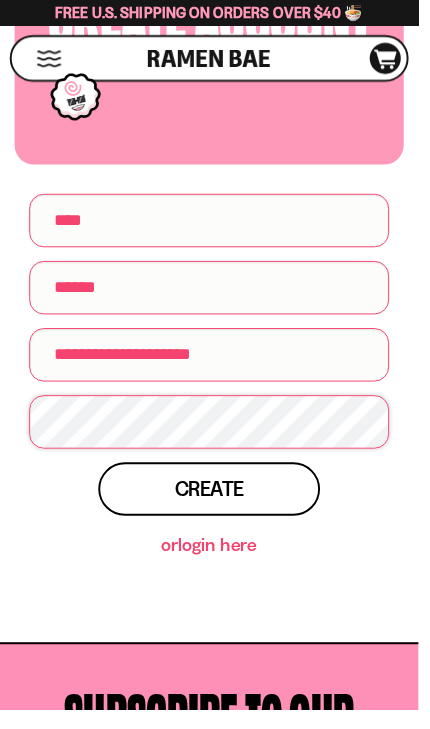 scroll, scrollTop: 177, scrollLeft: 0, axis: vertical 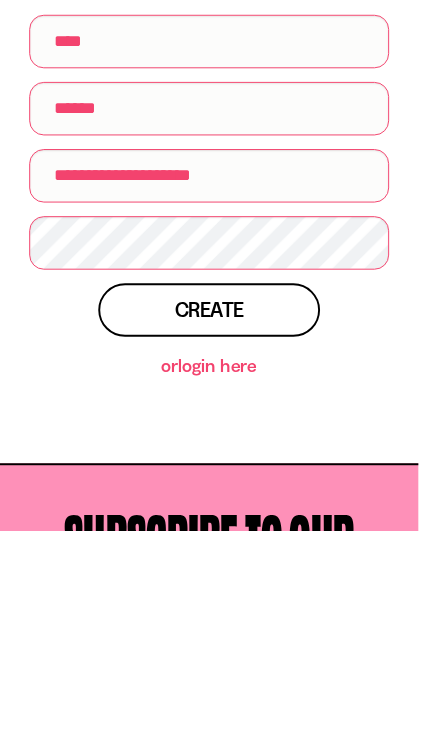 click on "Create" at bounding box center [215, 502] 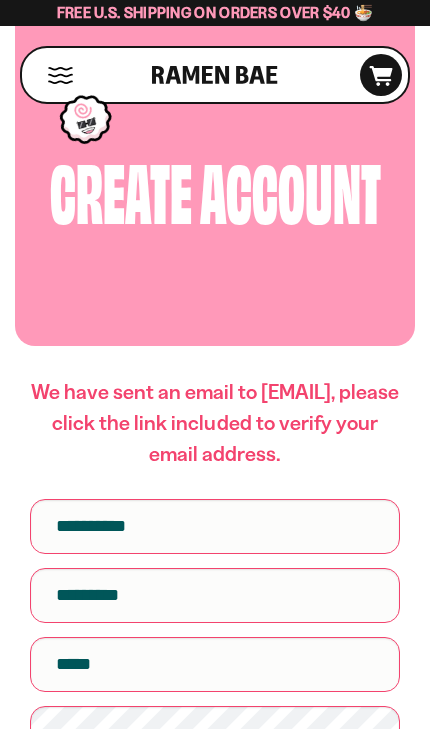 scroll, scrollTop: 0, scrollLeft: 0, axis: both 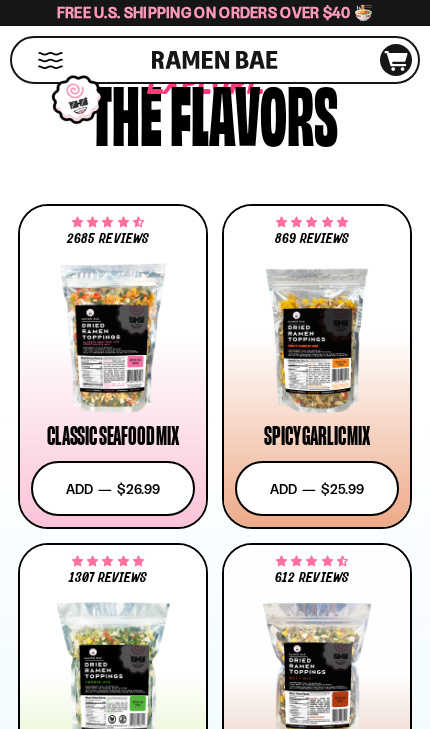 click on "D0381C2F-513E-4F90-8A41-6F0A75DCBAAA" 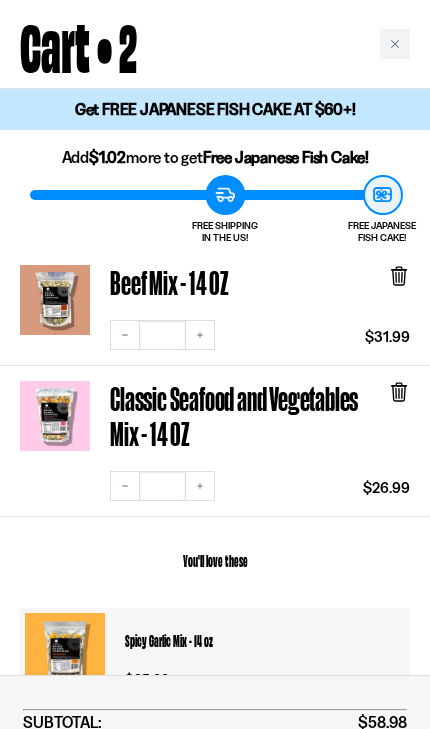 scroll, scrollTop: 0, scrollLeft: 0, axis: both 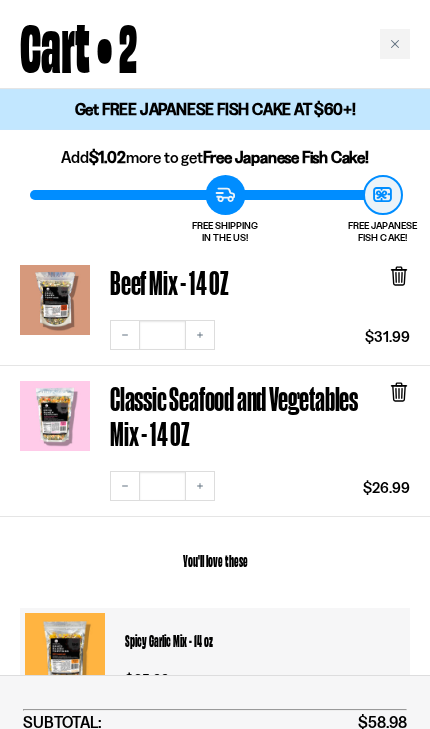 click at bounding box center [395, 44] 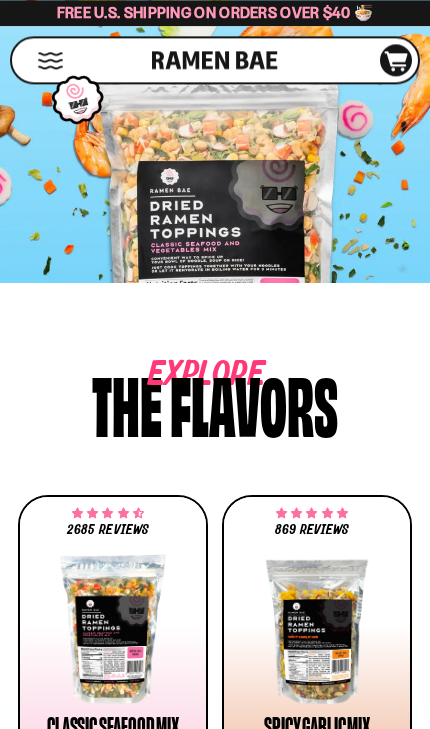 scroll, scrollTop: 634, scrollLeft: 0, axis: vertical 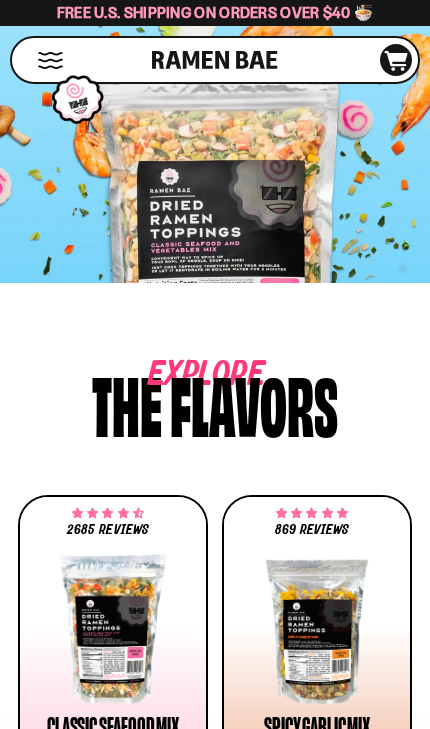 click at bounding box center [50, 60] 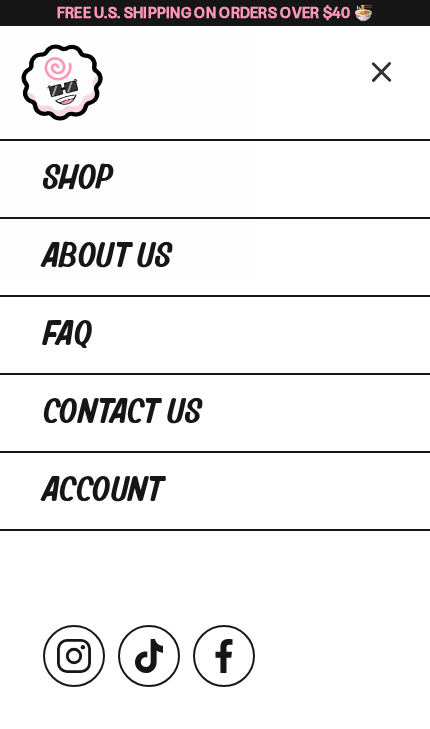 click on "Shop" at bounding box center (215, 178) 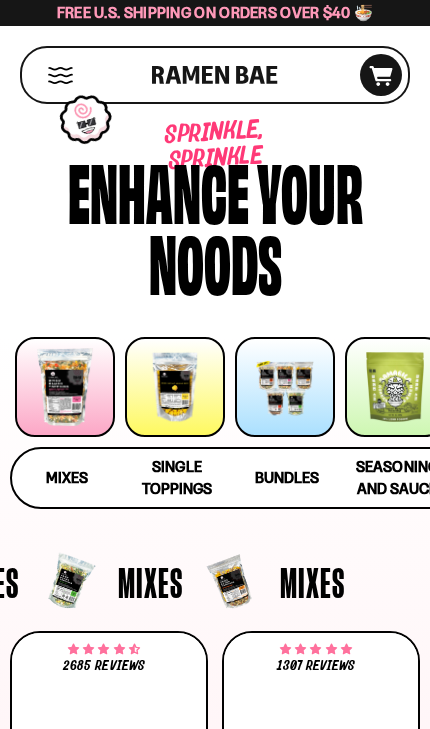 scroll, scrollTop: 0, scrollLeft: 0, axis: both 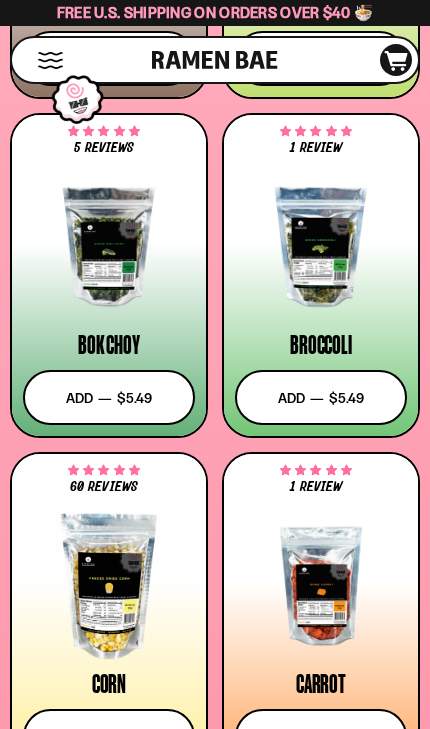 click at bounding box center (109, 247) 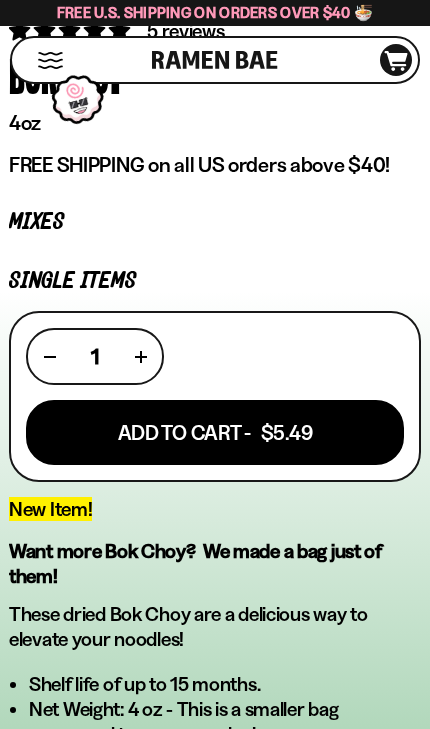 scroll, scrollTop: 619, scrollLeft: 0, axis: vertical 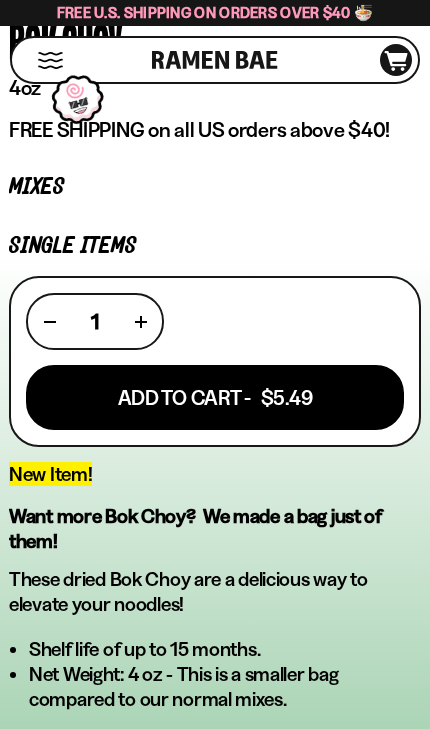 click on "Add To Cart -
$5.49" at bounding box center [215, 397] 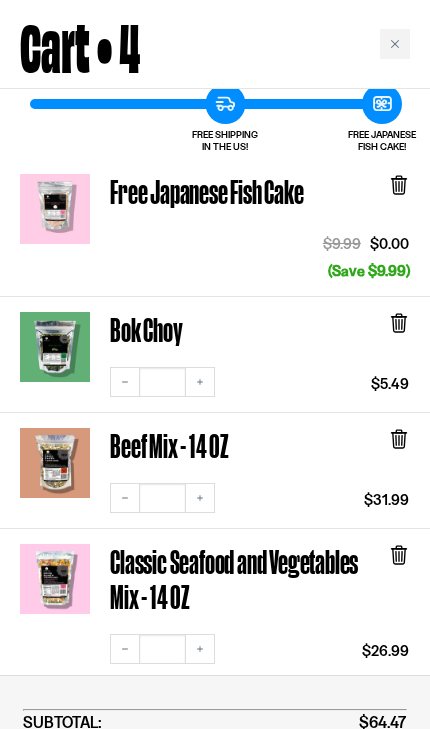 scroll, scrollTop: 102, scrollLeft: 0, axis: vertical 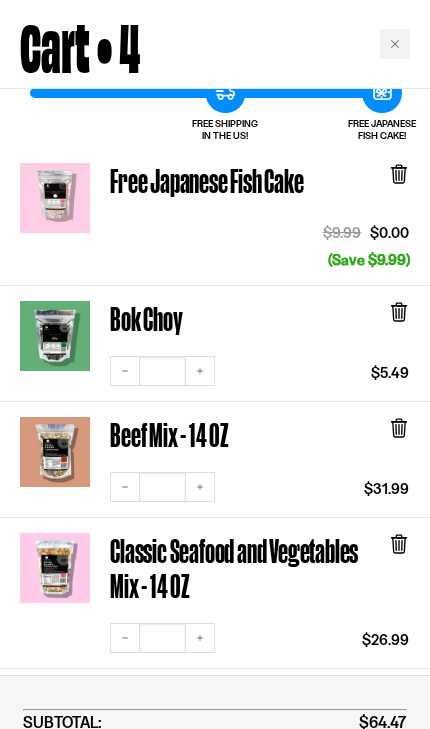 click on "Beef Mix - 14 OZ" at bounding box center (260, 439) 